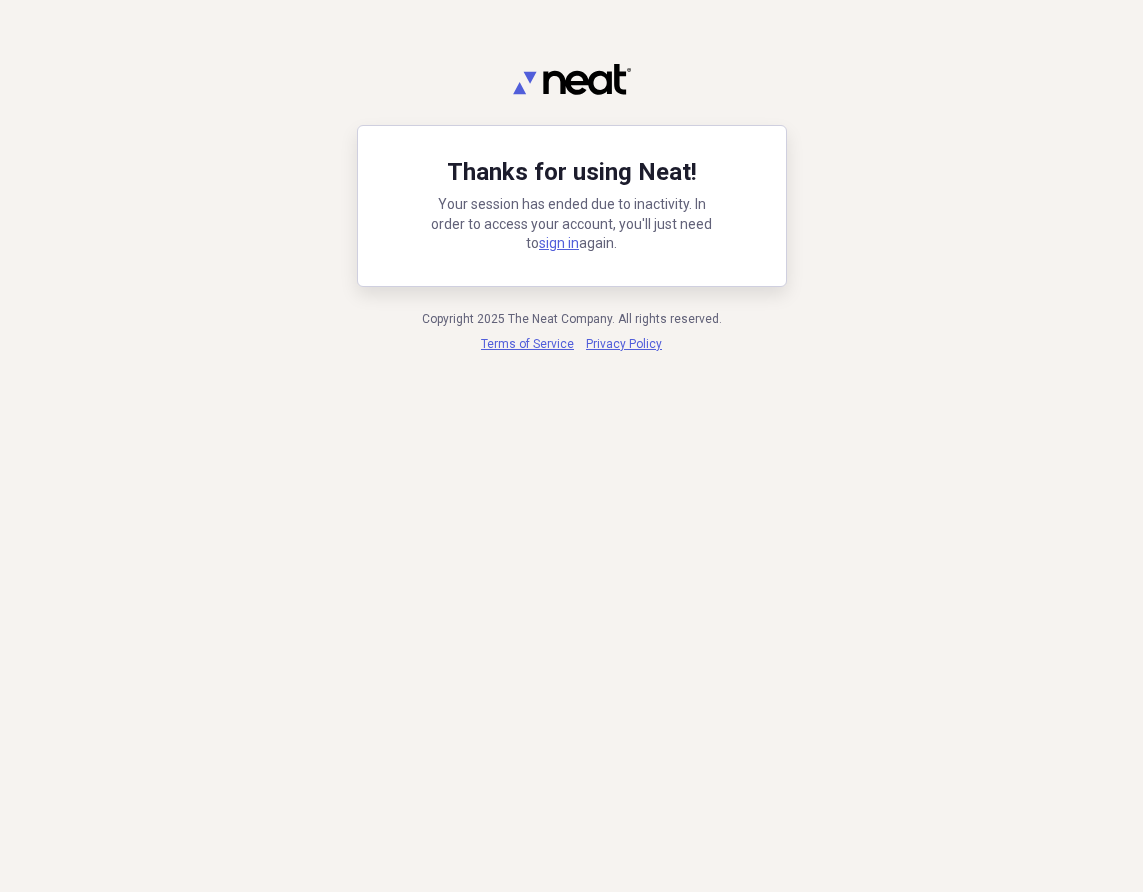 scroll, scrollTop: 0, scrollLeft: 0, axis: both 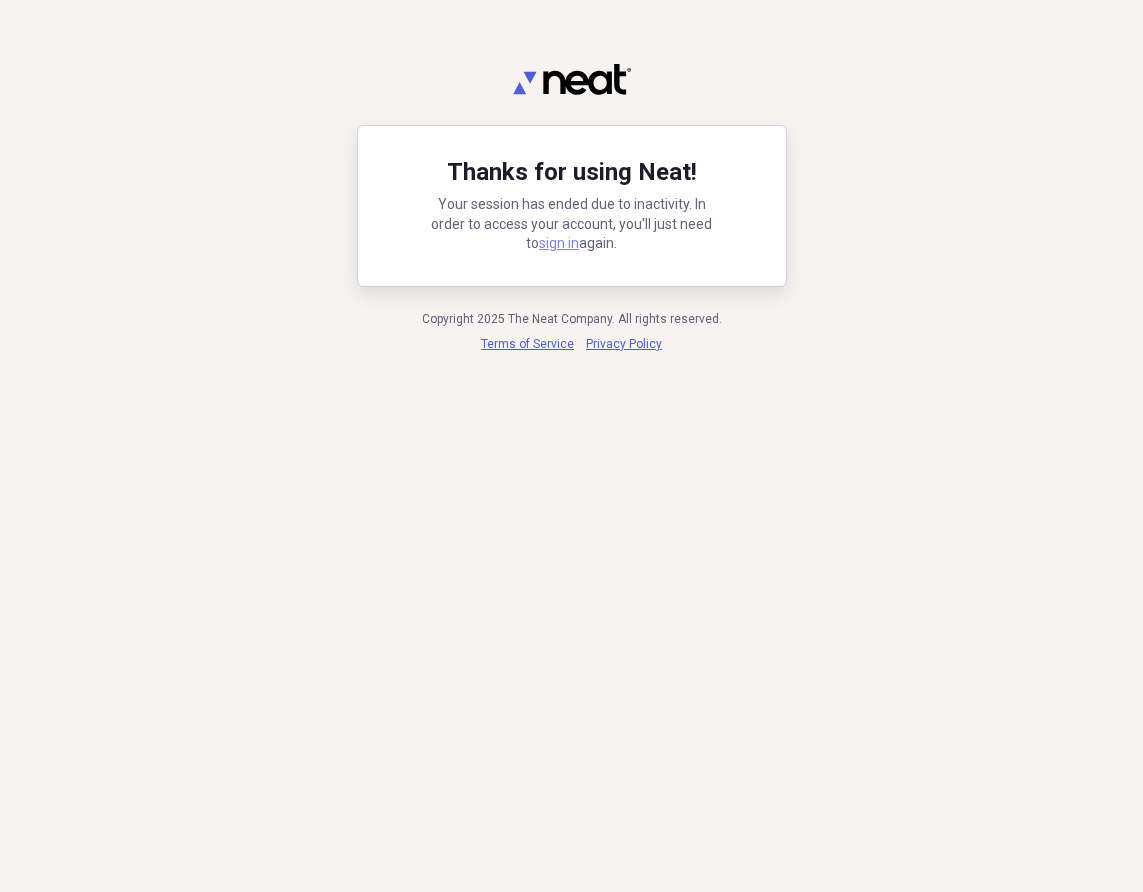 click on "sign in" at bounding box center [559, 243] 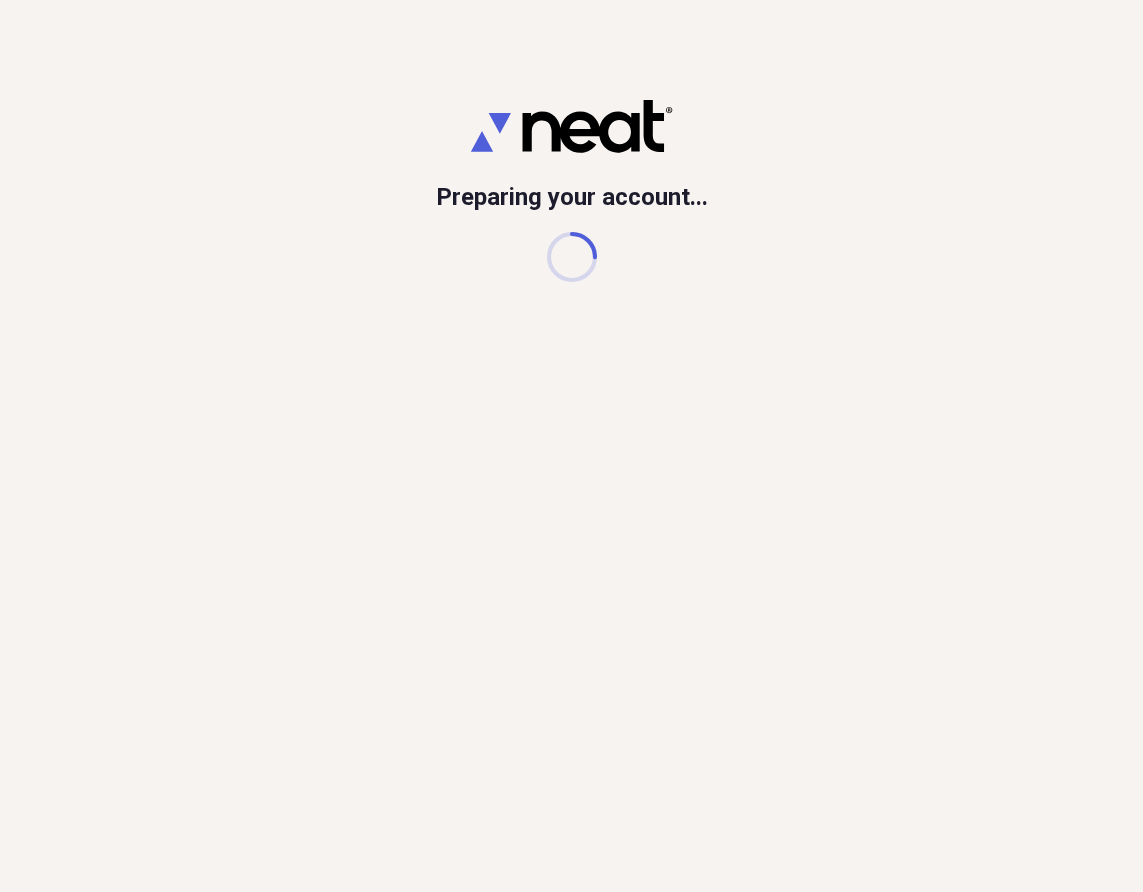 scroll, scrollTop: 0, scrollLeft: 0, axis: both 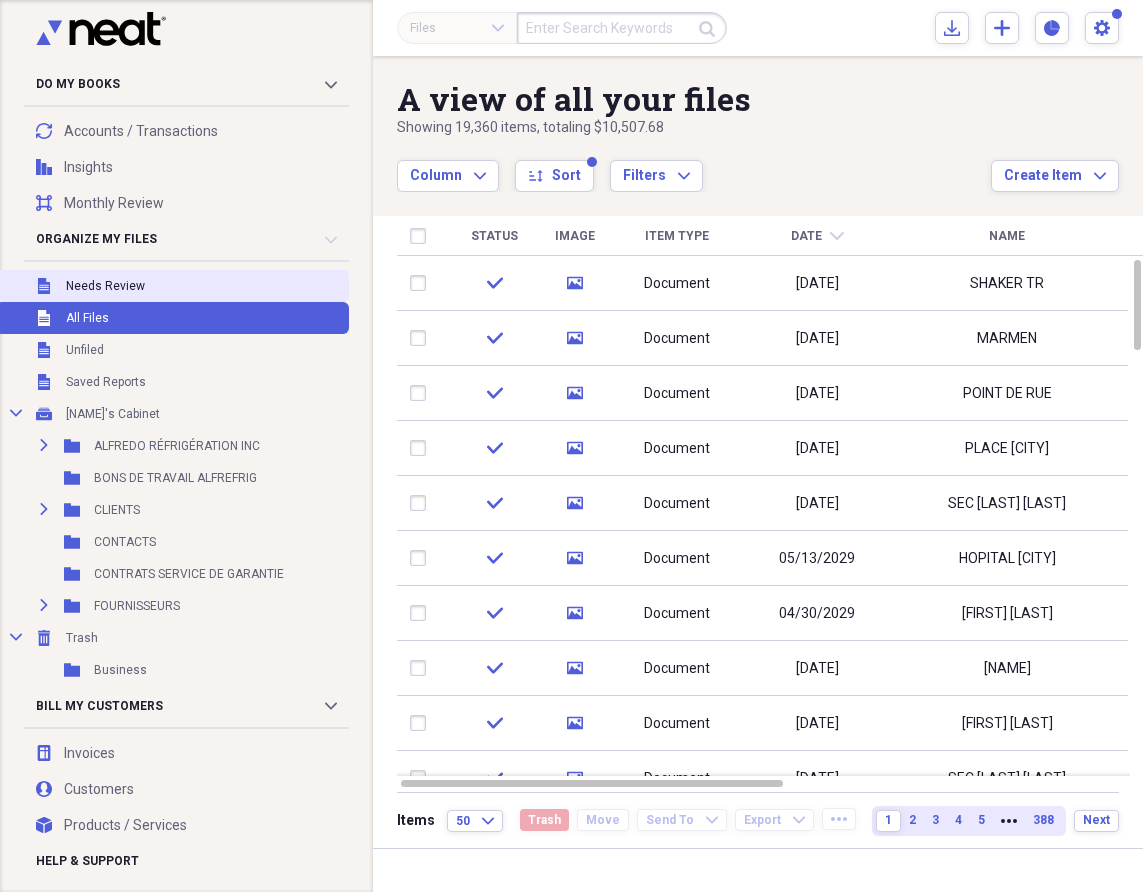 click on "Needs Review" at bounding box center (105, 286) 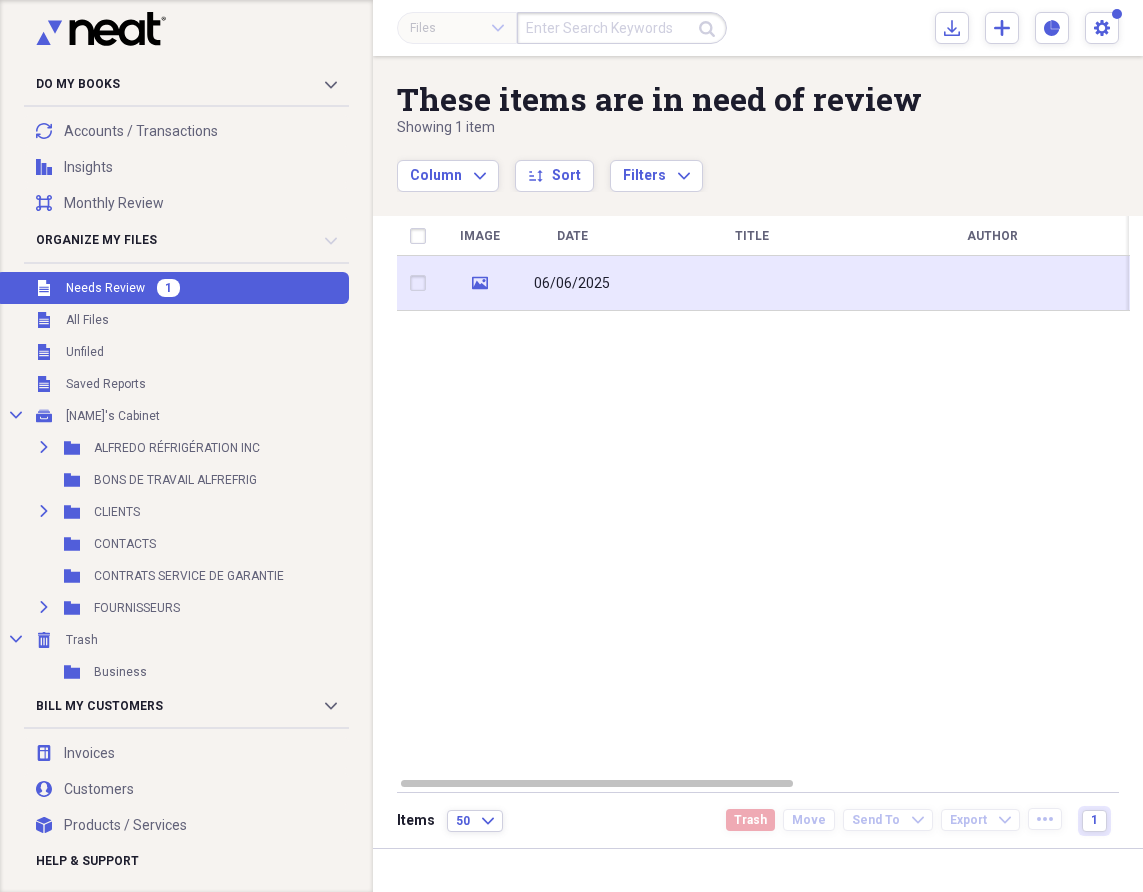 click at bounding box center (422, 283) 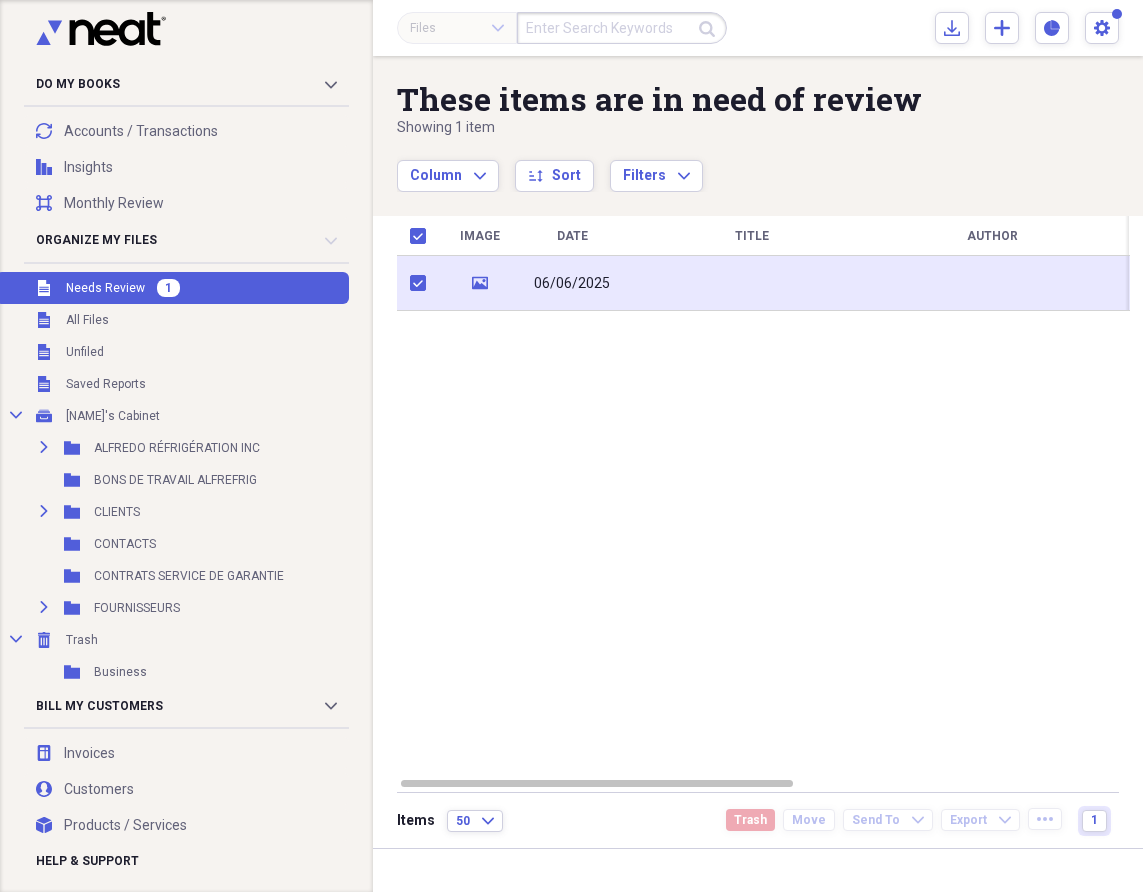 checkbox on "true" 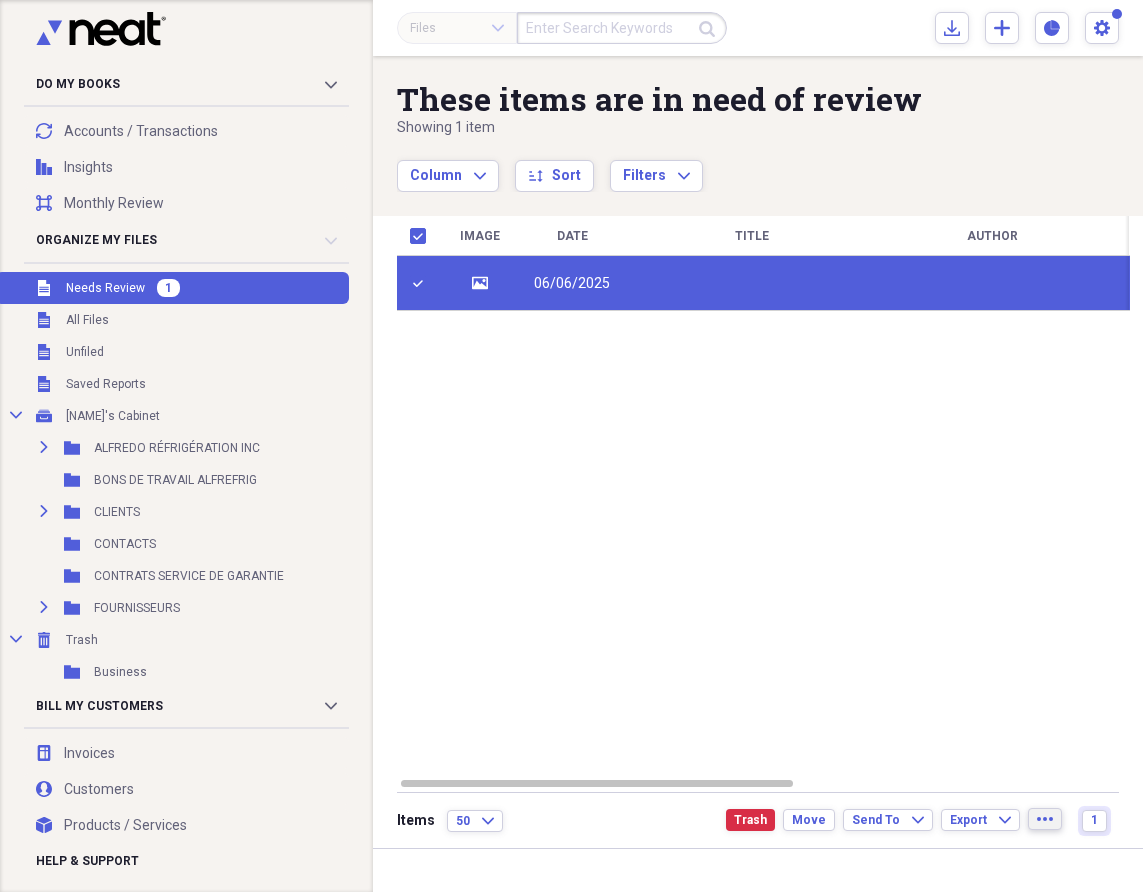 click on "more" at bounding box center [1045, 819] 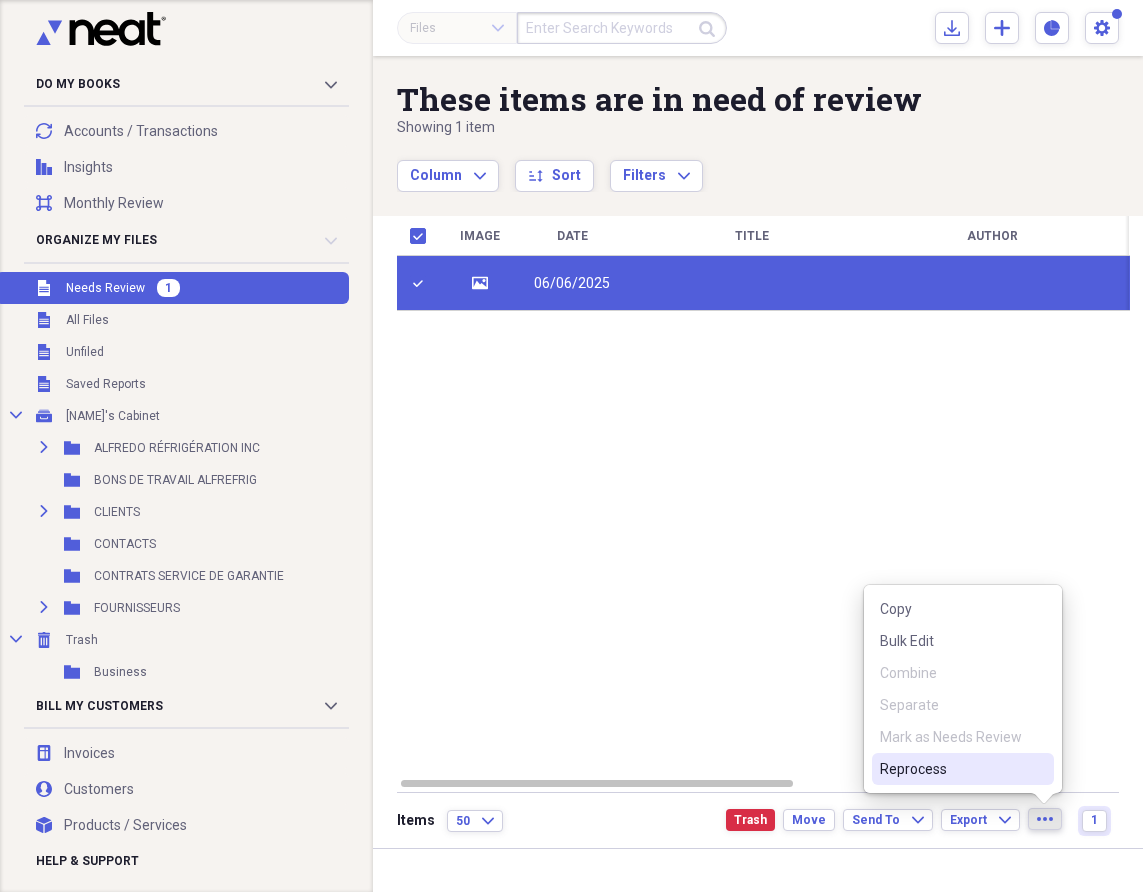click on "Reprocess" at bounding box center (951, 769) 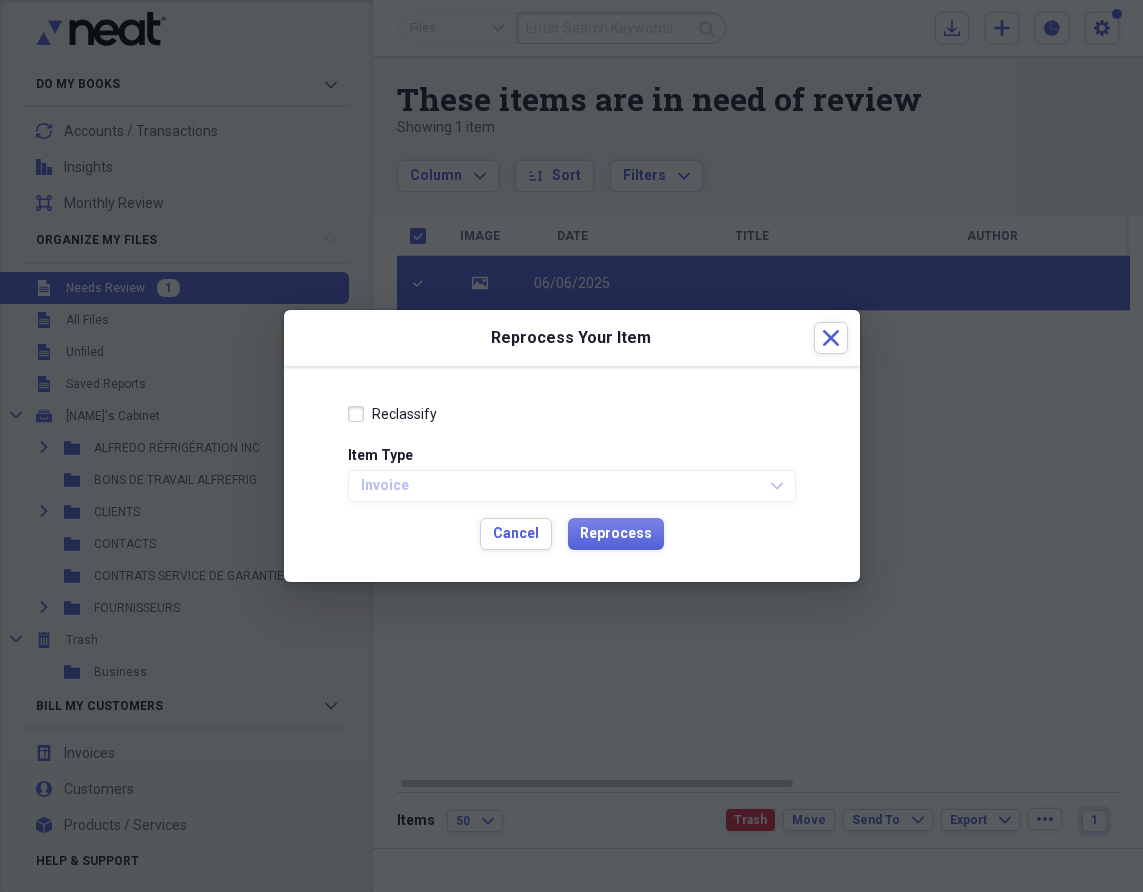 click on "Reclassify" at bounding box center [392, 414] 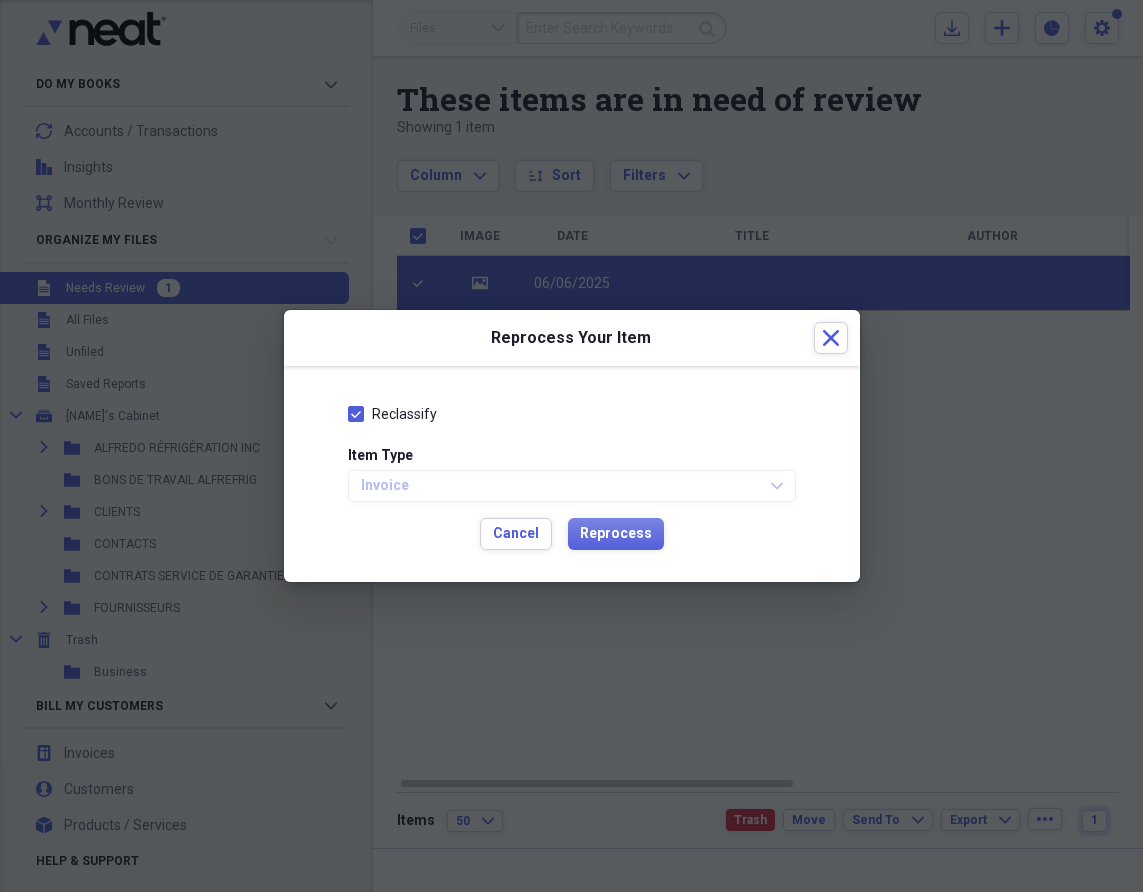 checkbox on "true" 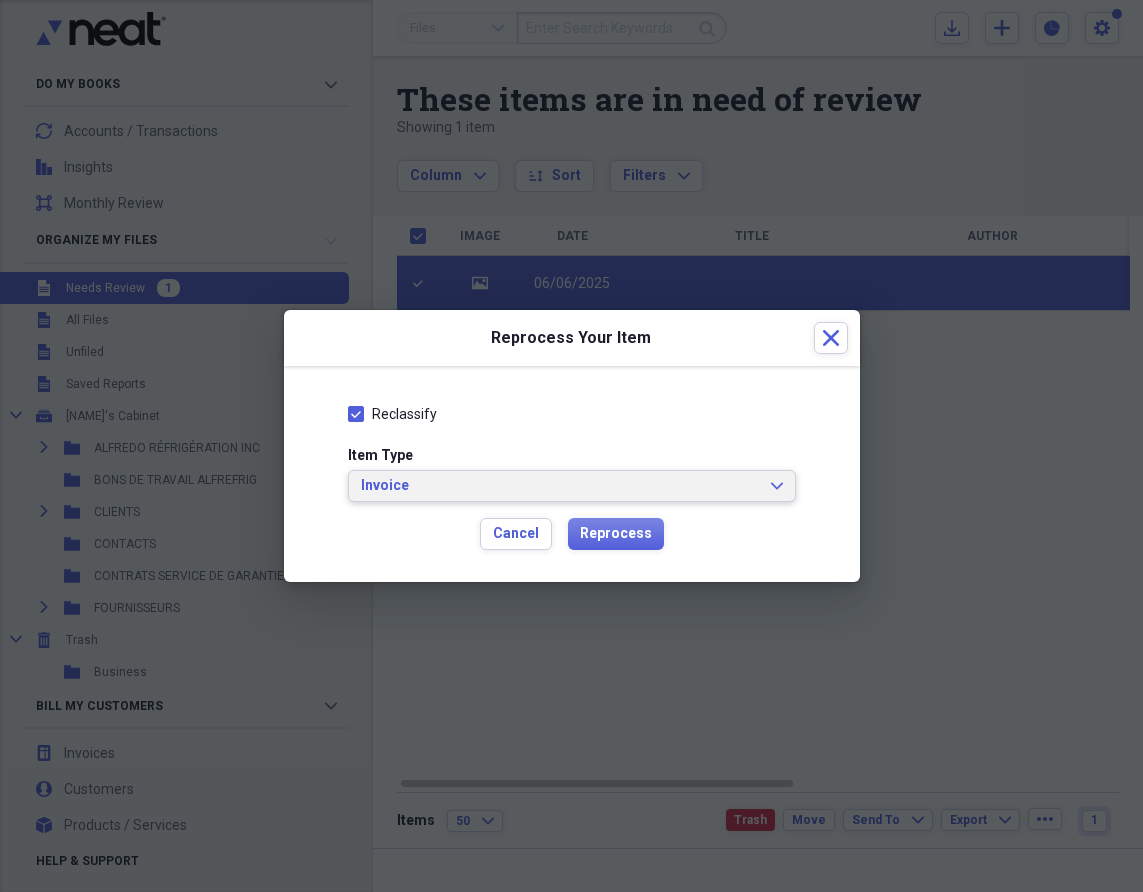 click on "Invoice Expand" at bounding box center (572, 486) 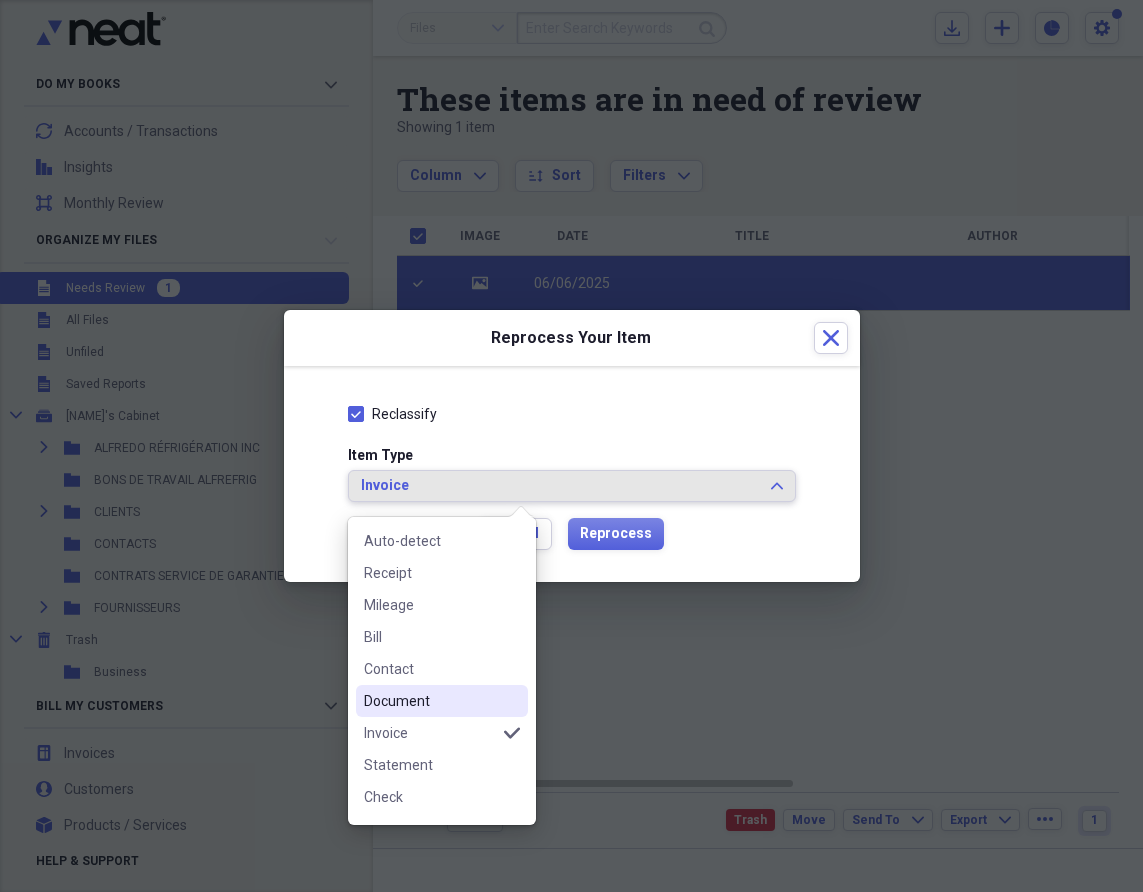 click on "Document" at bounding box center [442, 701] 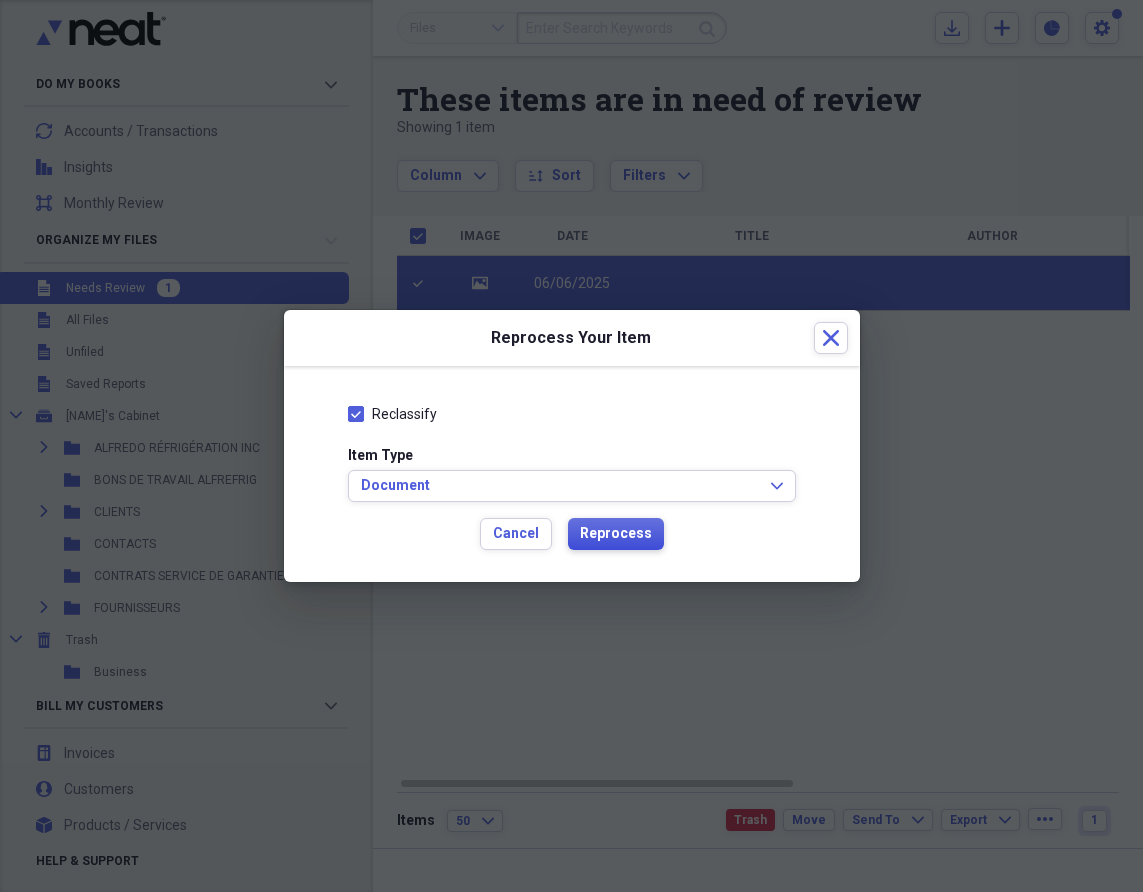 click on "Reprocess" at bounding box center (616, 534) 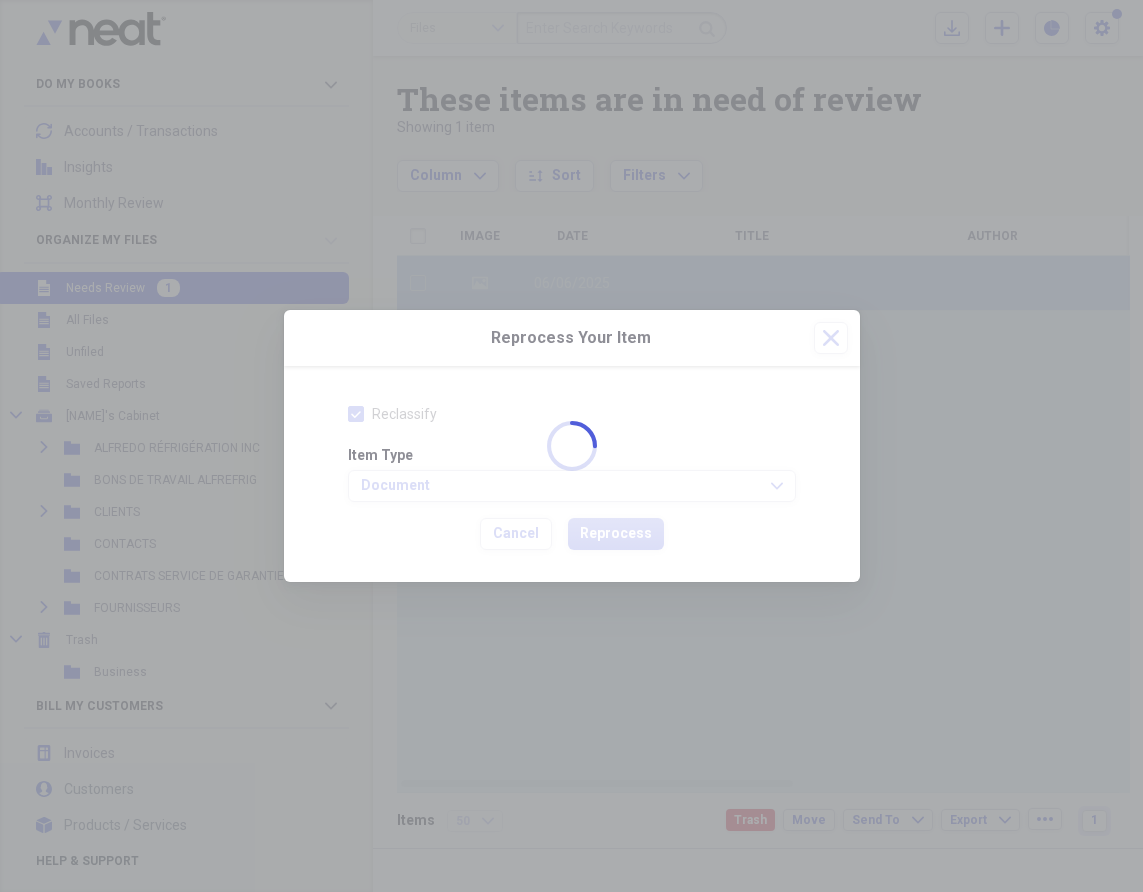 checkbox on "false" 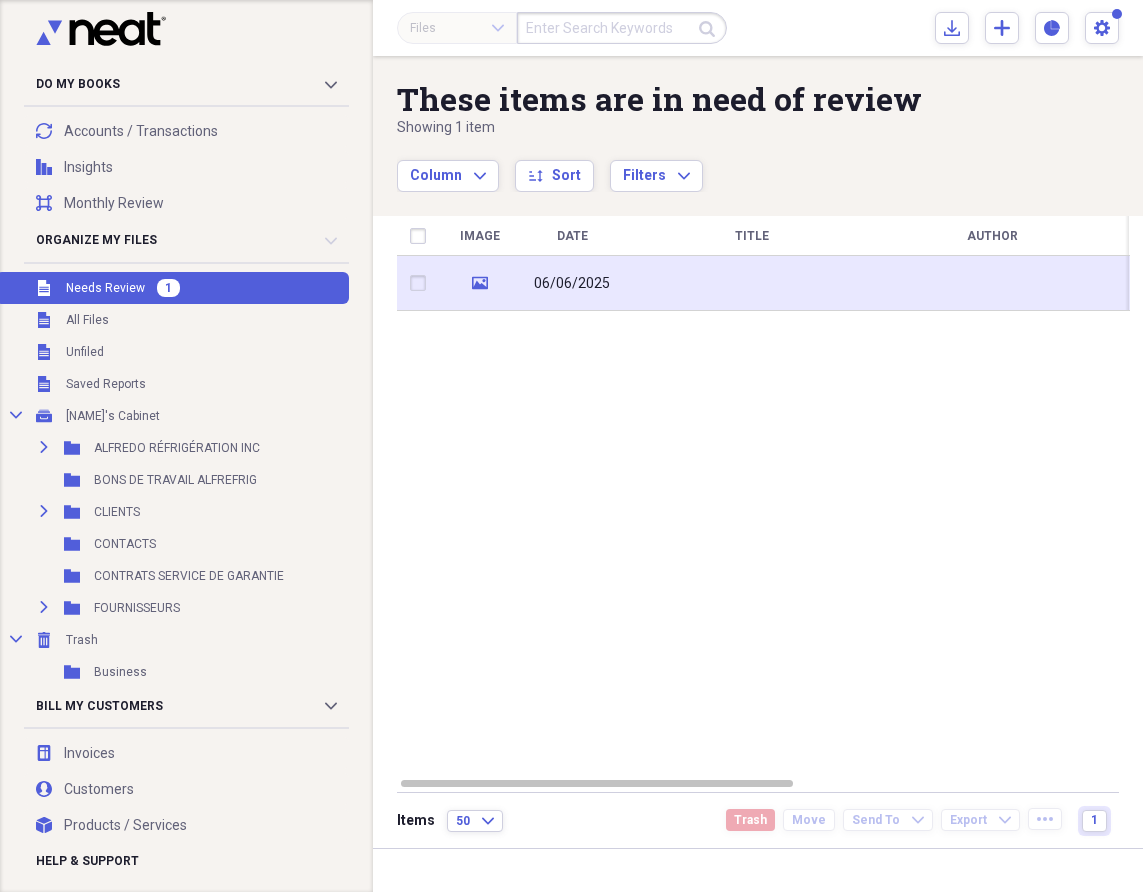 click at bounding box center [752, 283] 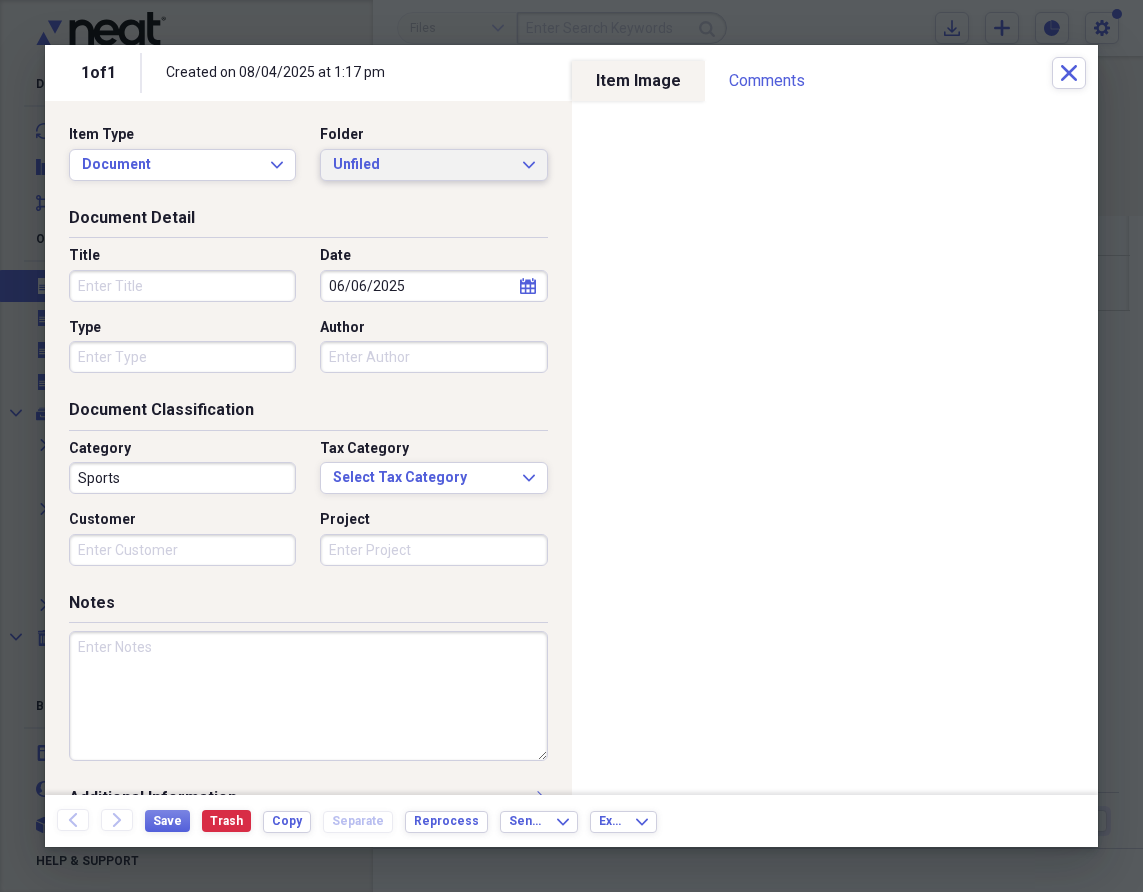 click on "Unfiled" at bounding box center [421, 165] 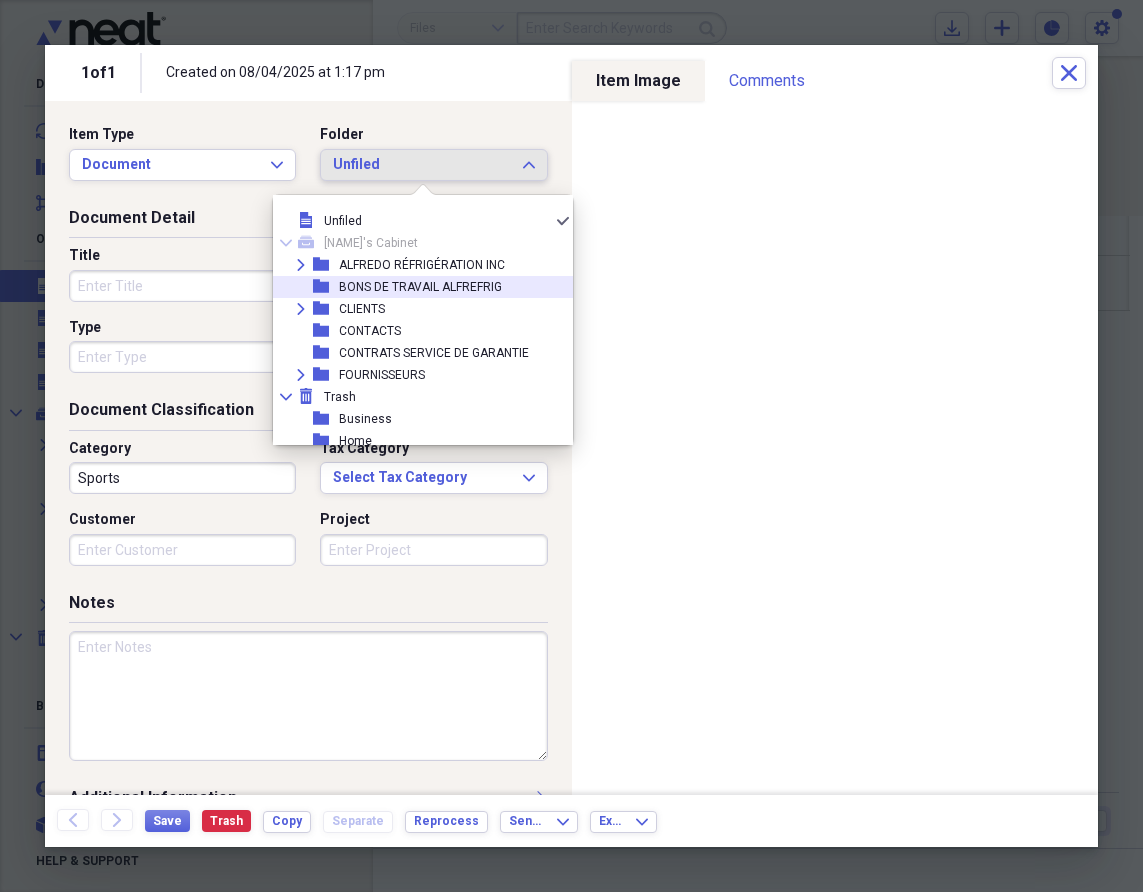 click on "BONS DE TRAVAIL ALFREFRIG" at bounding box center [420, 287] 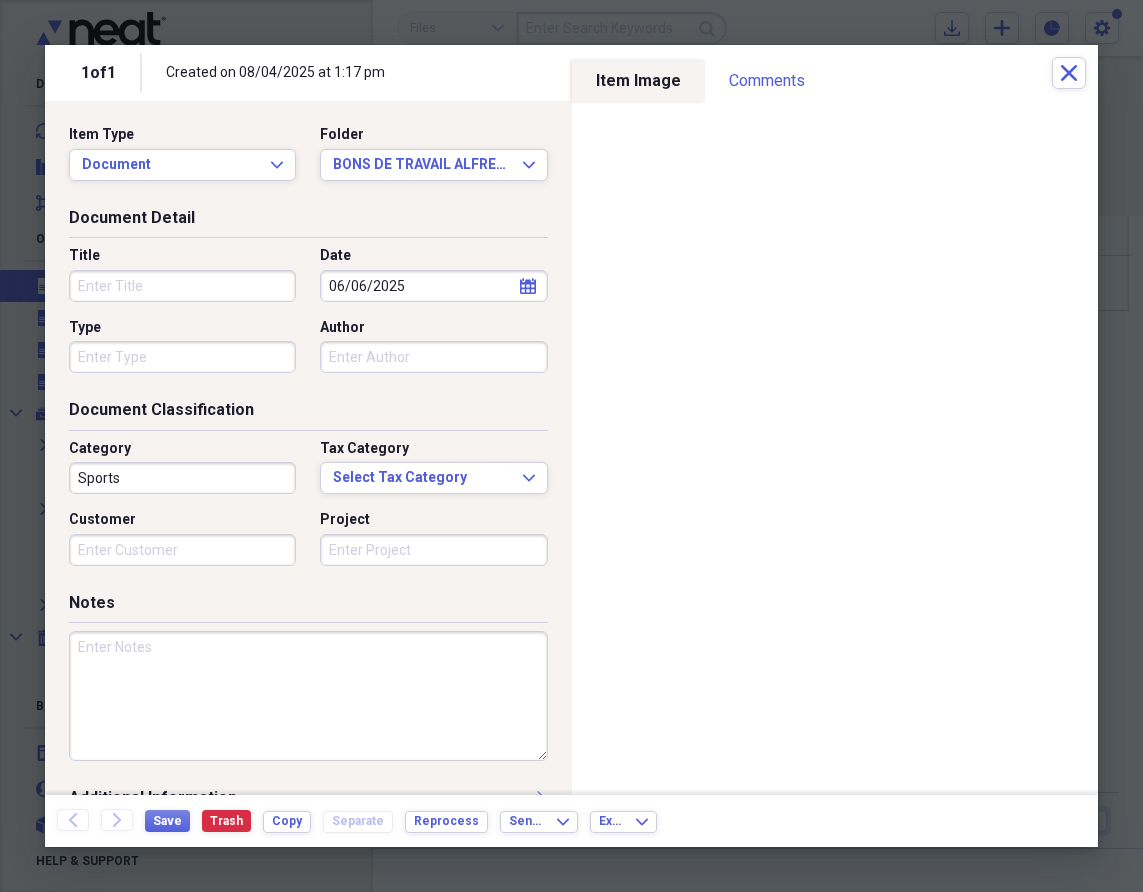click on "Title" at bounding box center (182, 286) 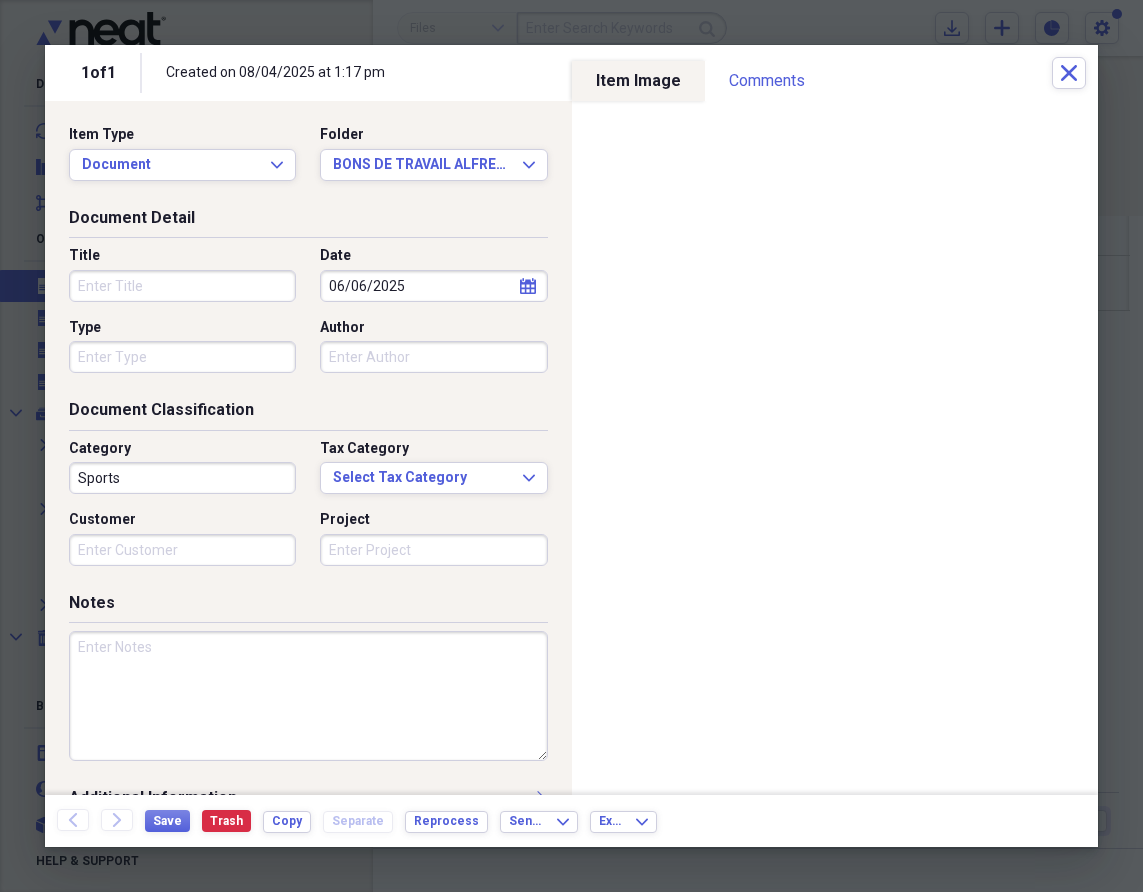 click on "Title" at bounding box center (182, 286) 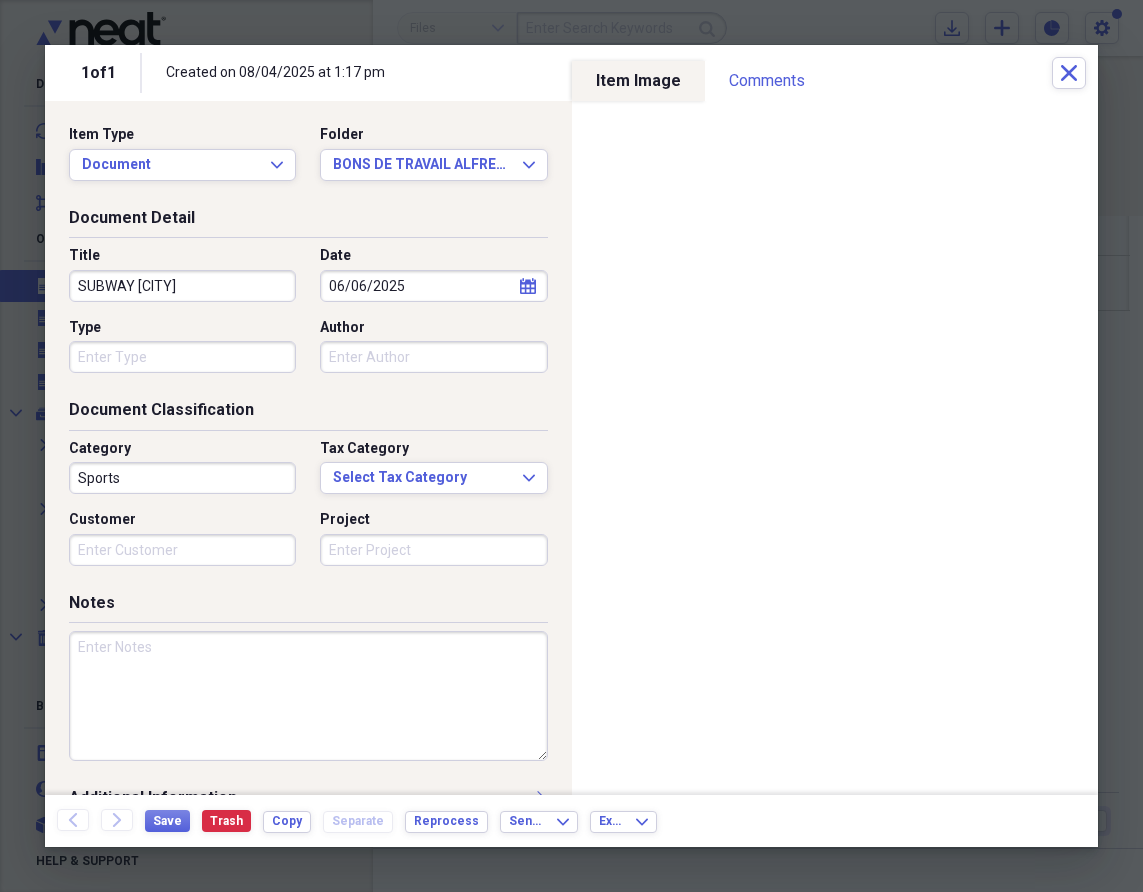 type on "SUBWAY [CITY]" 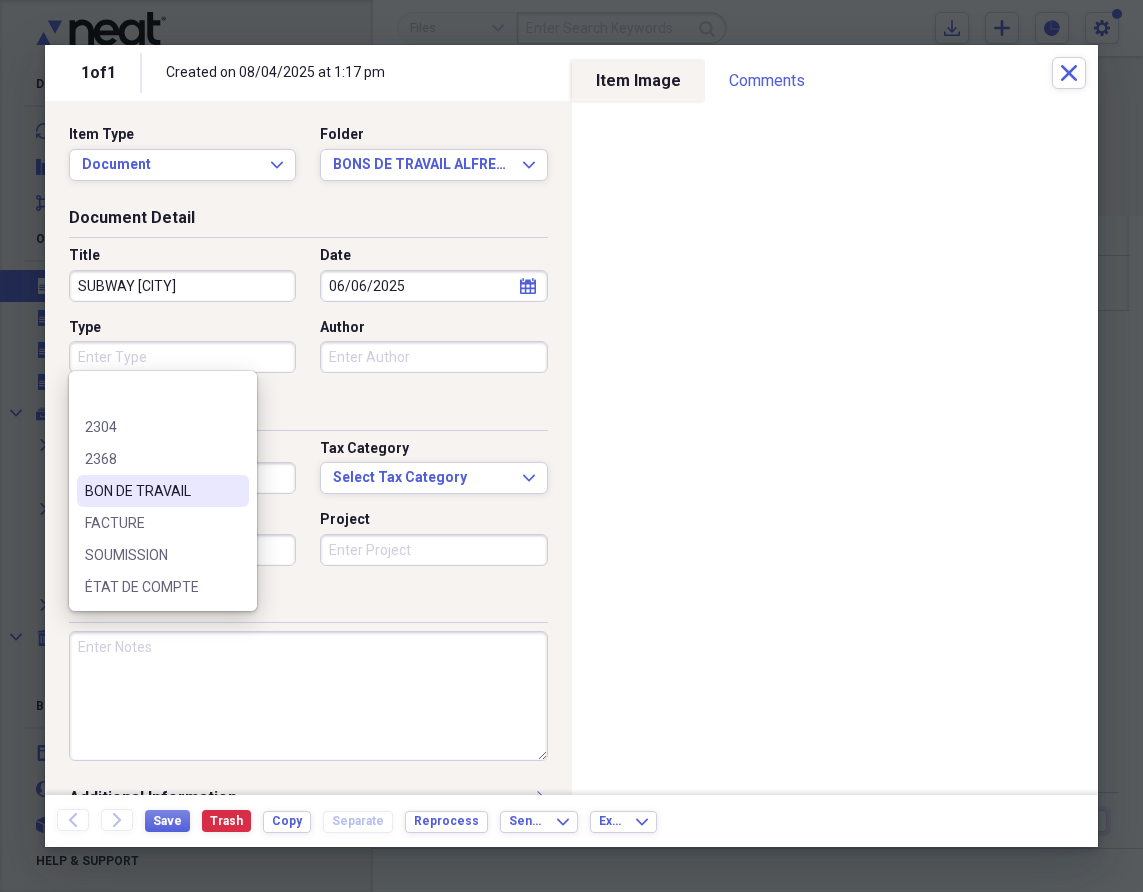 click on "BON DE TRAVAIL" at bounding box center [151, 491] 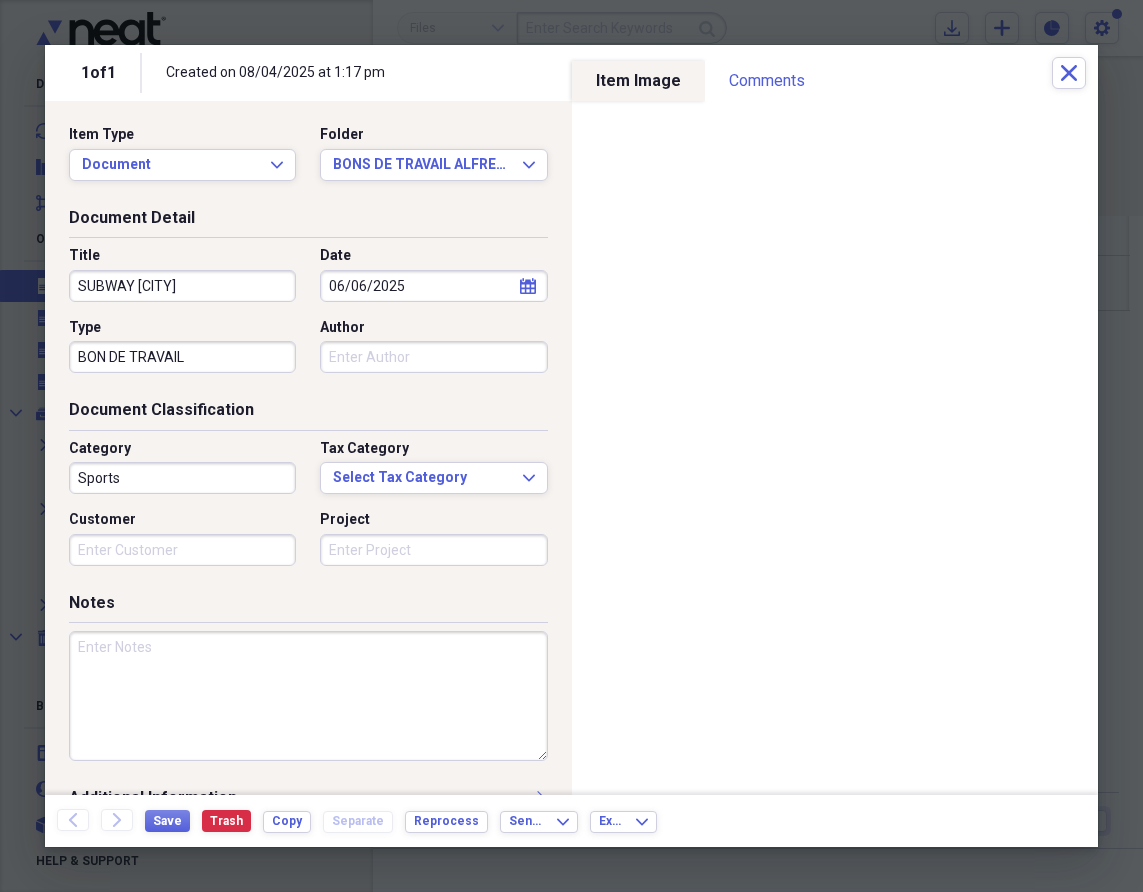 click on "Sports" at bounding box center [182, 478] 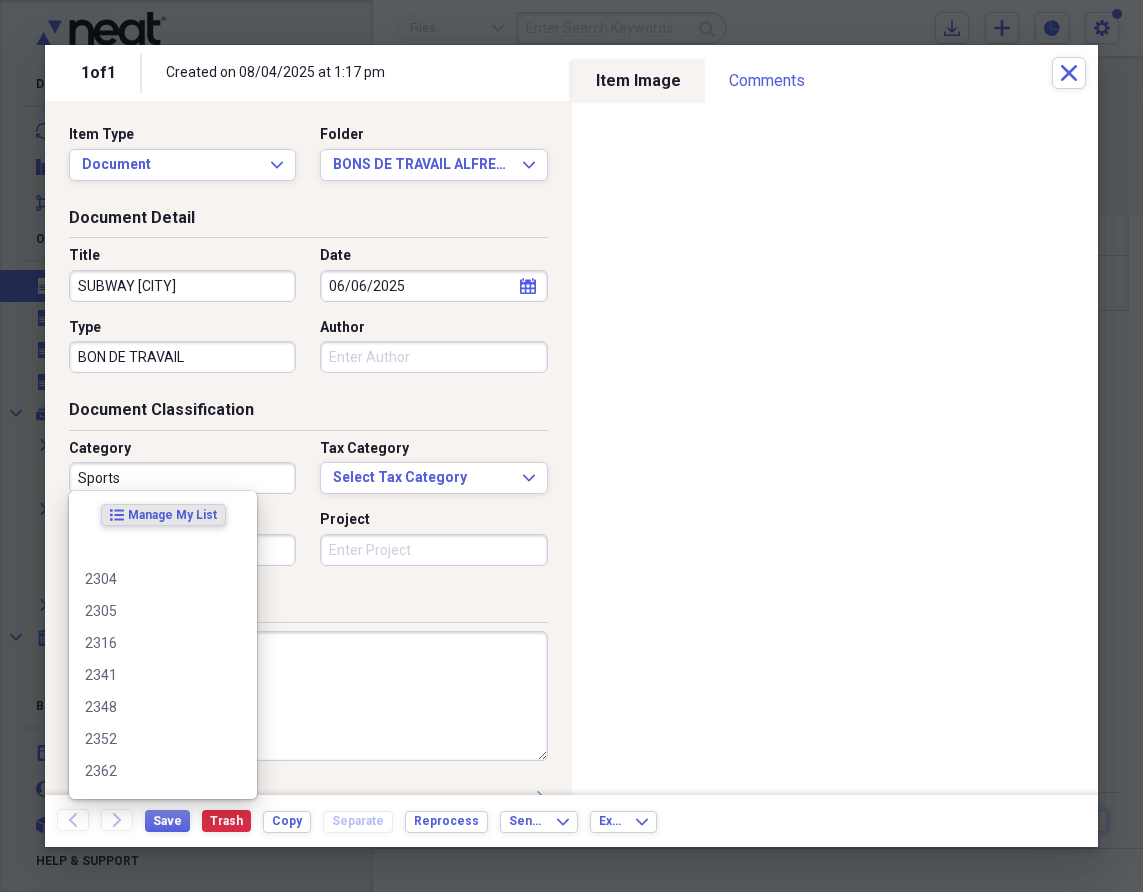 drag, startPoint x: 152, startPoint y: 474, endPoint x: -46, endPoint y: 460, distance: 198.49434 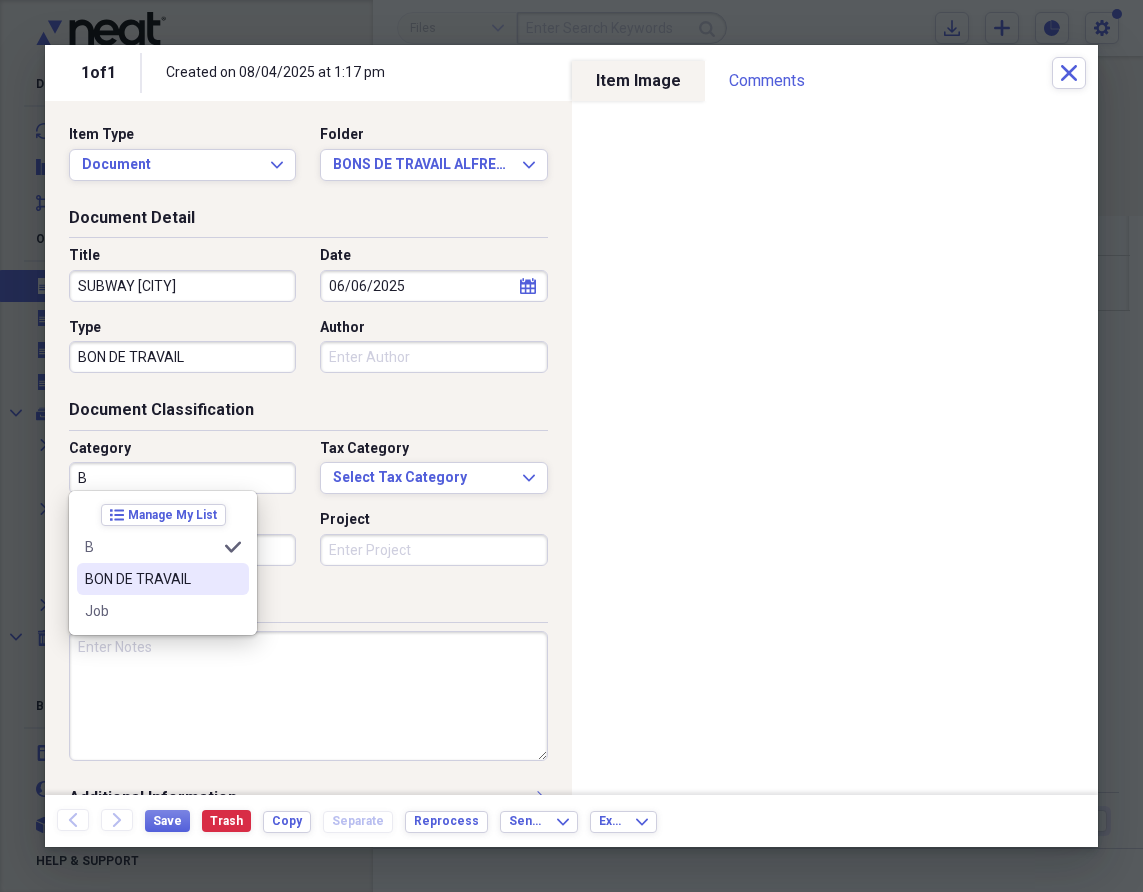 click on "BON DE TRAVAIL" at bounding box center [151, 579] 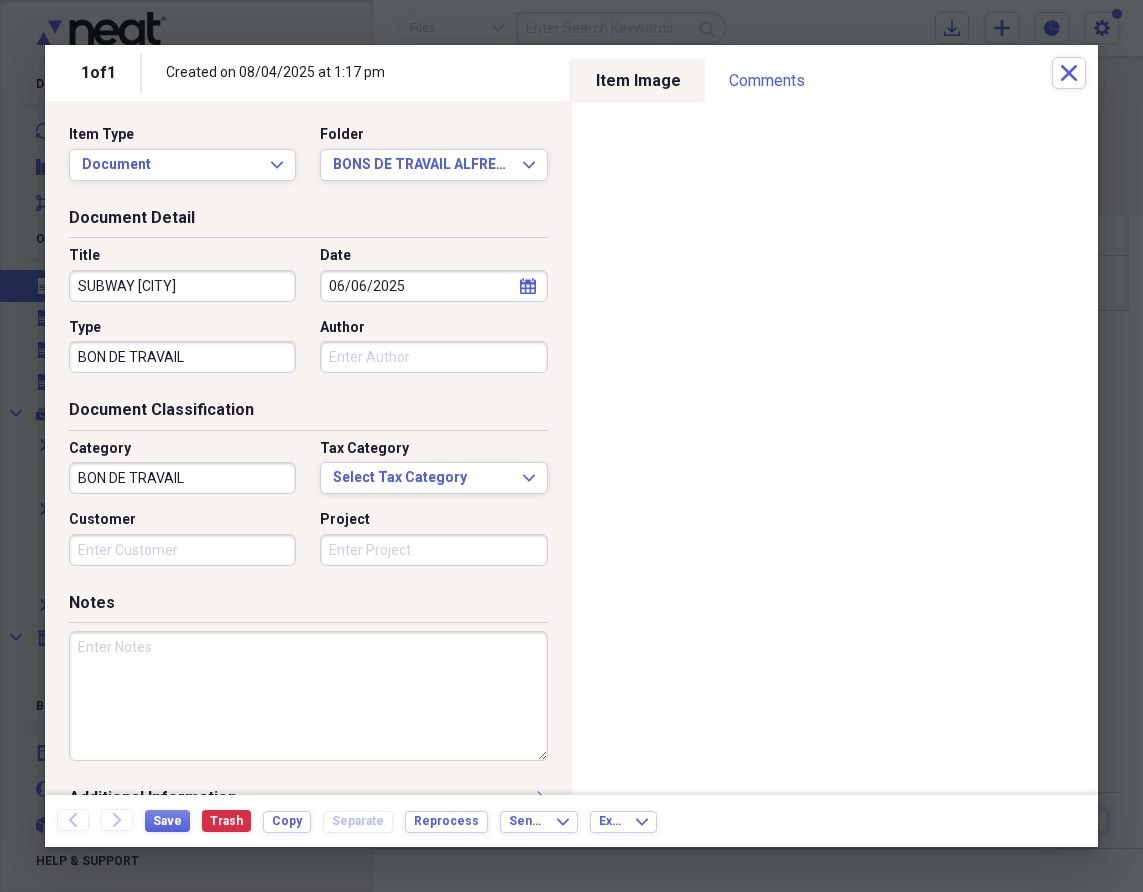 click at bounding box center [308, 696] 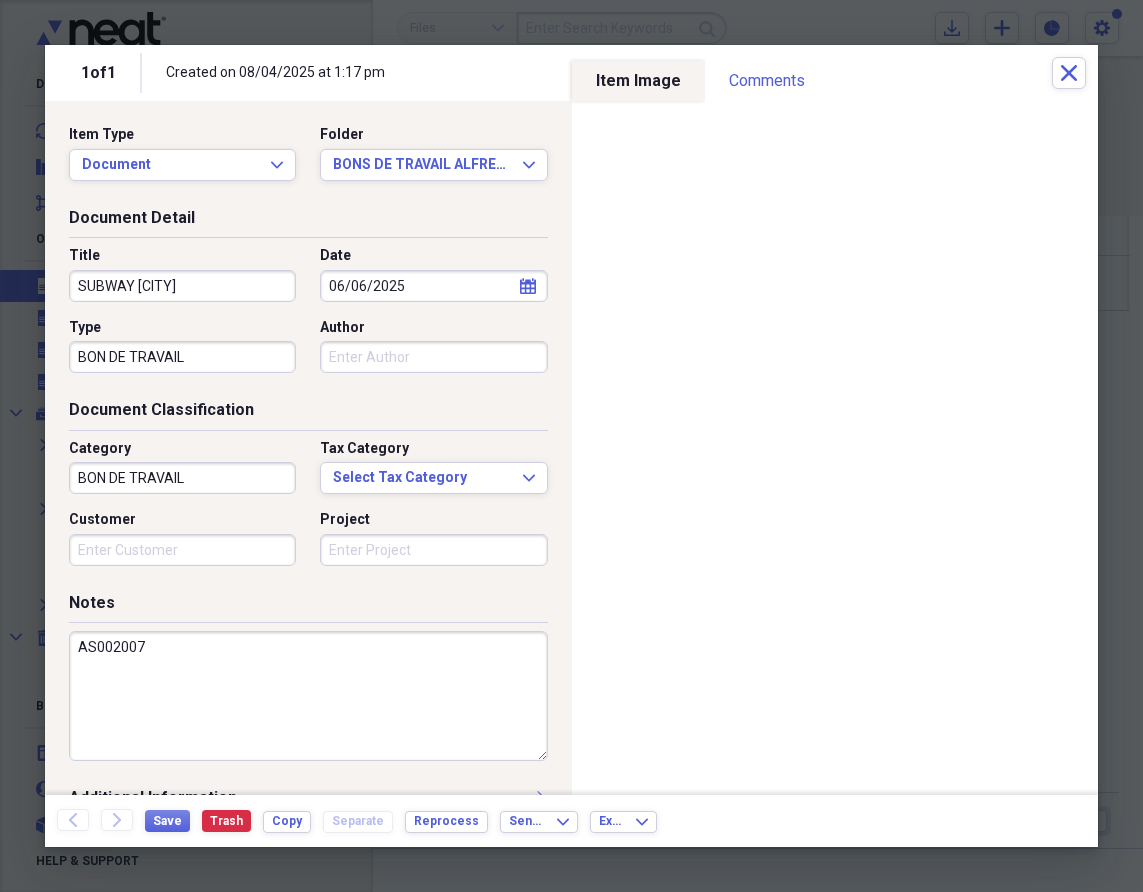 drag, startPoint x: 168, startPoint y: 652, endPoint x: 20, endPoint y: 645, distance: 148.16545 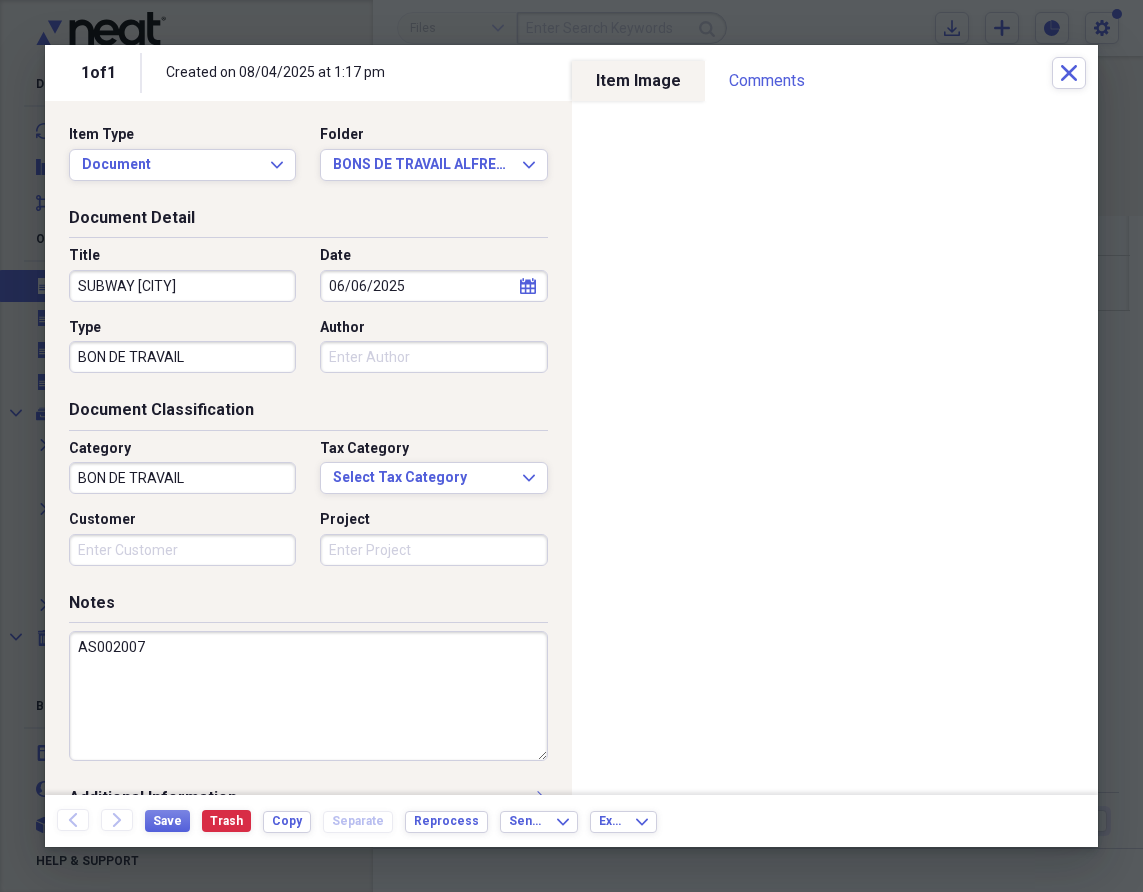 type on "AS002007" 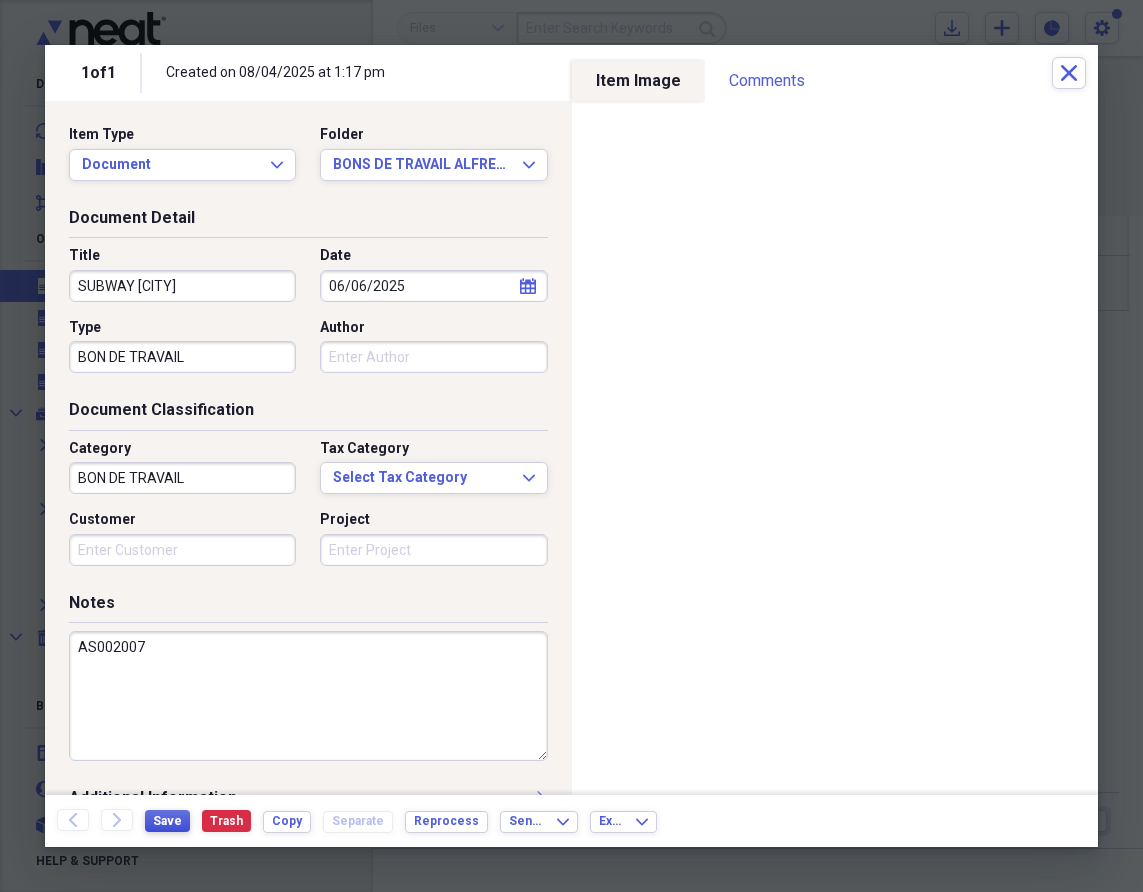 click on "Save" at bounding box center (167, 821) 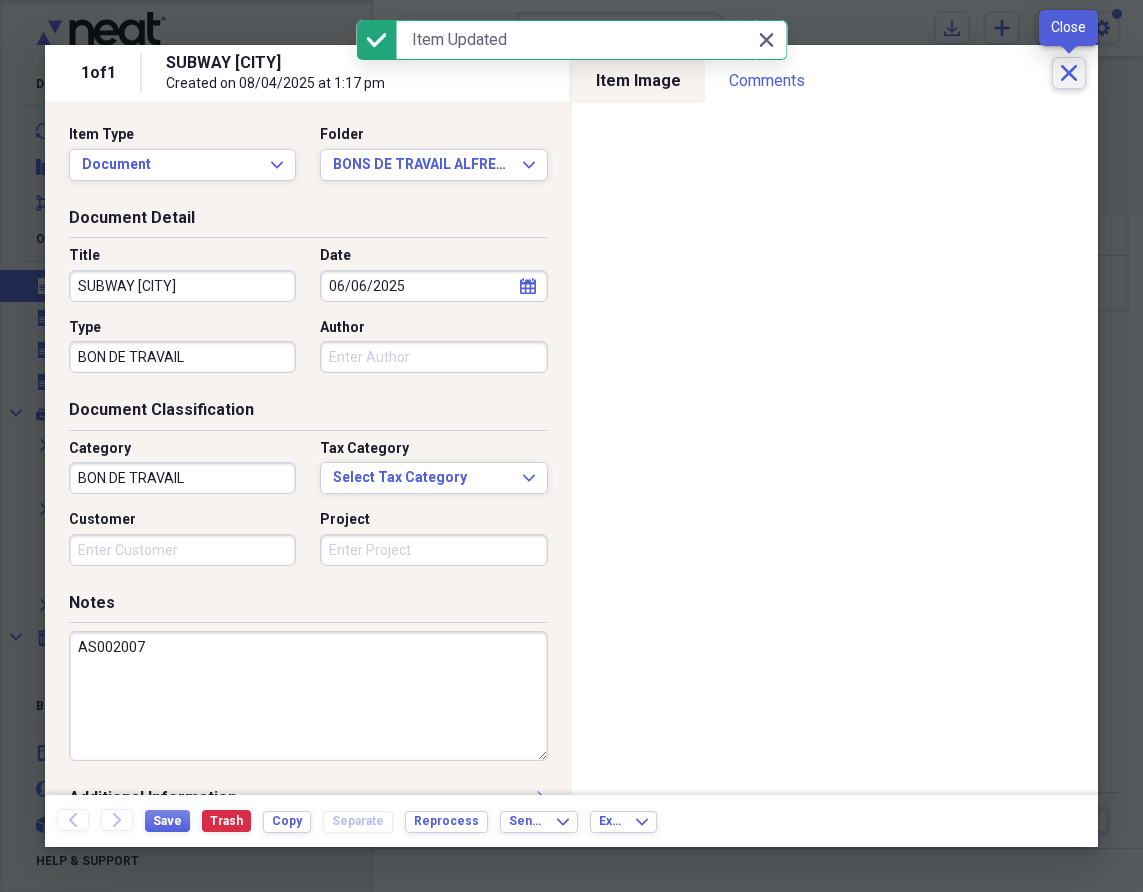 click 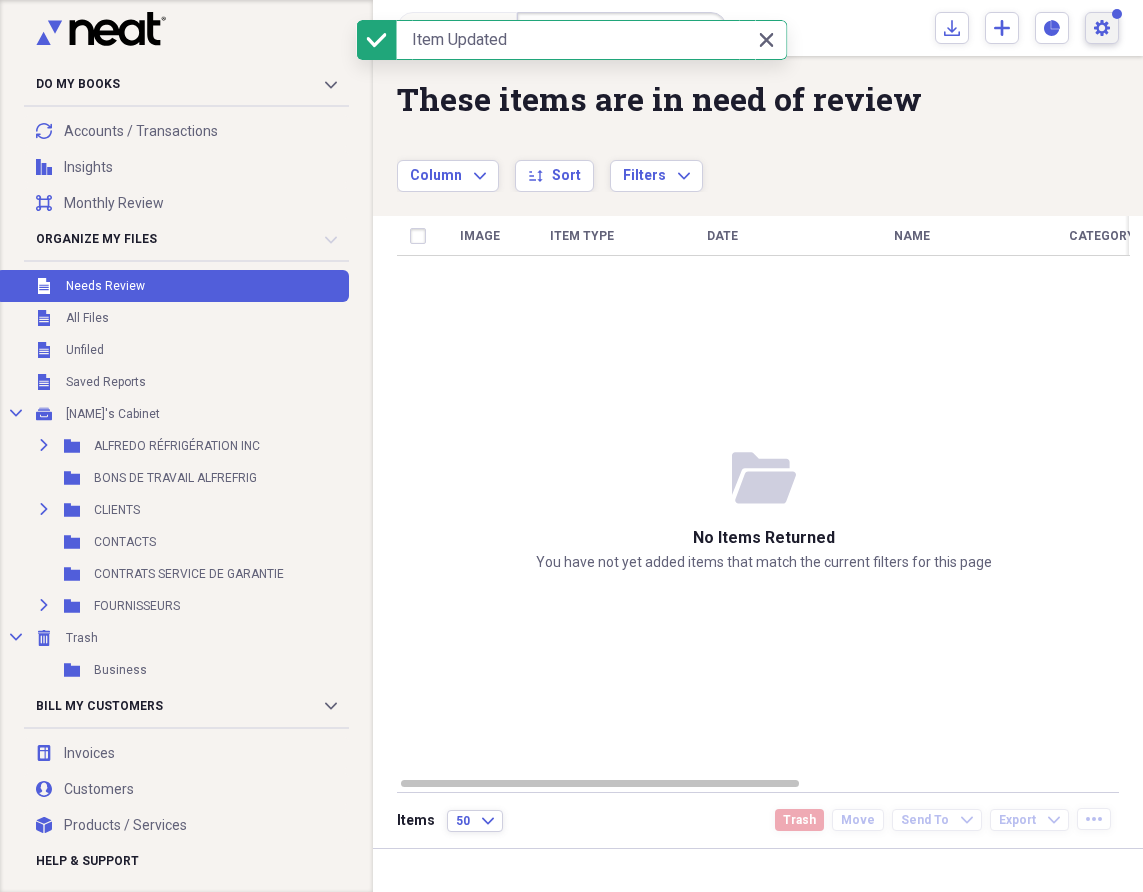 click on "Settings" 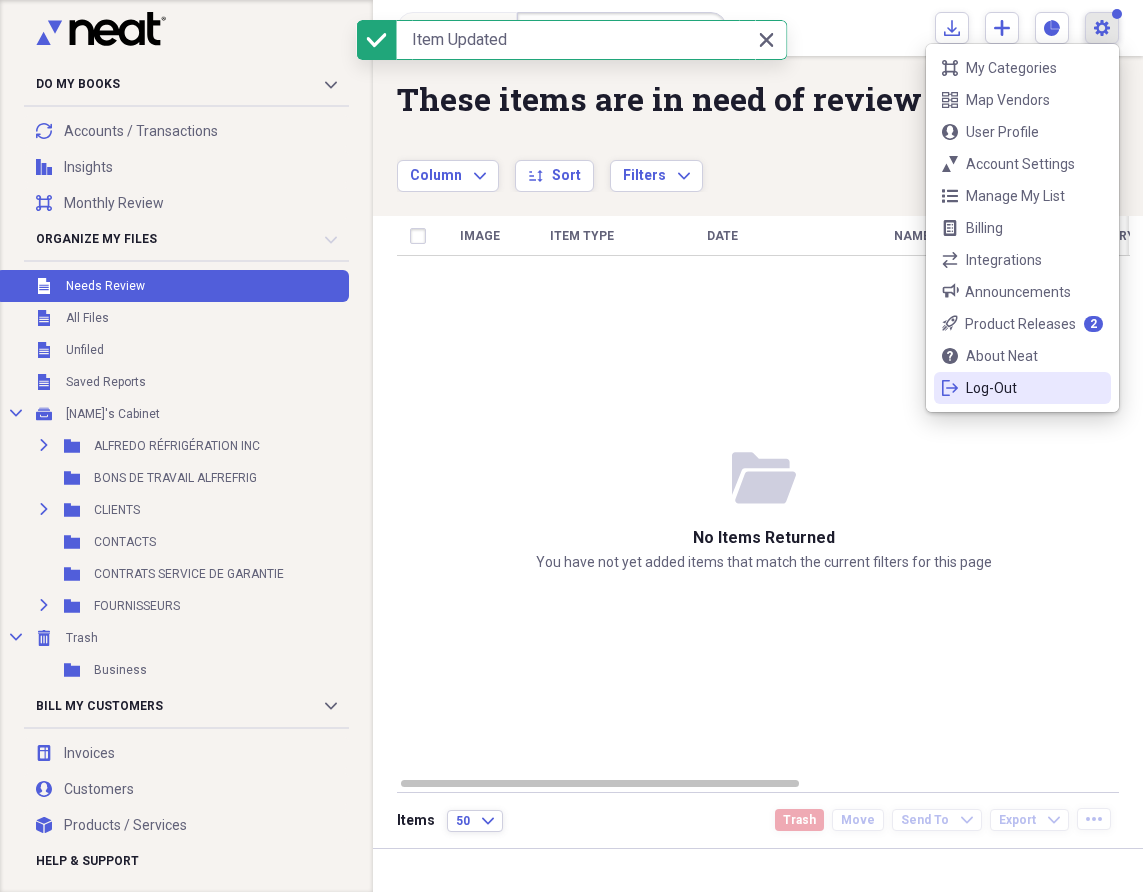 click on "logout Log-Out" at bounding box center (1022, 388) 